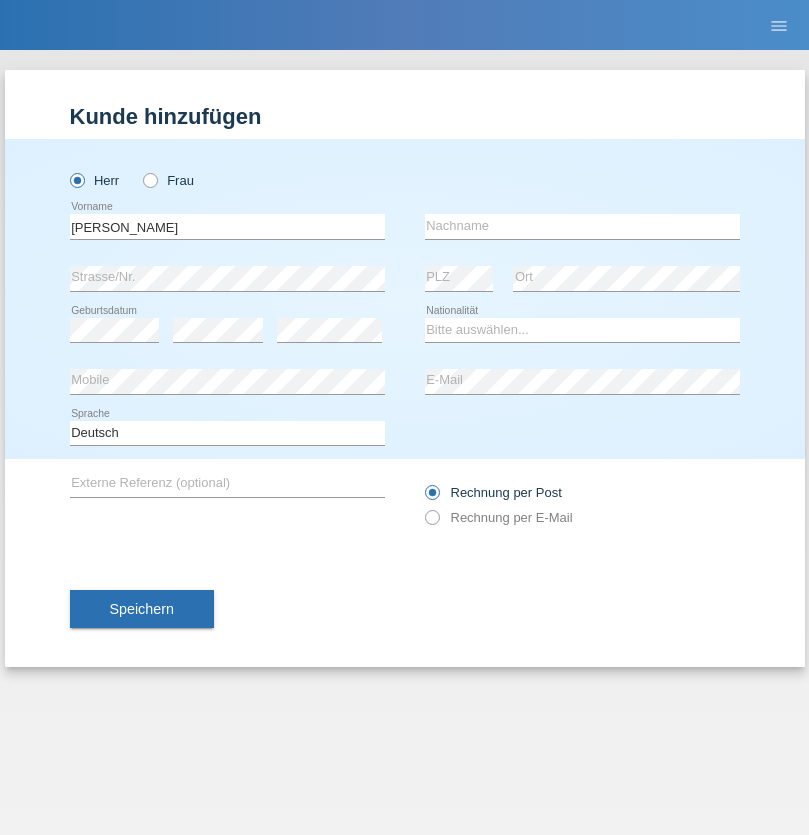 type on "[PERSON_NAME]" 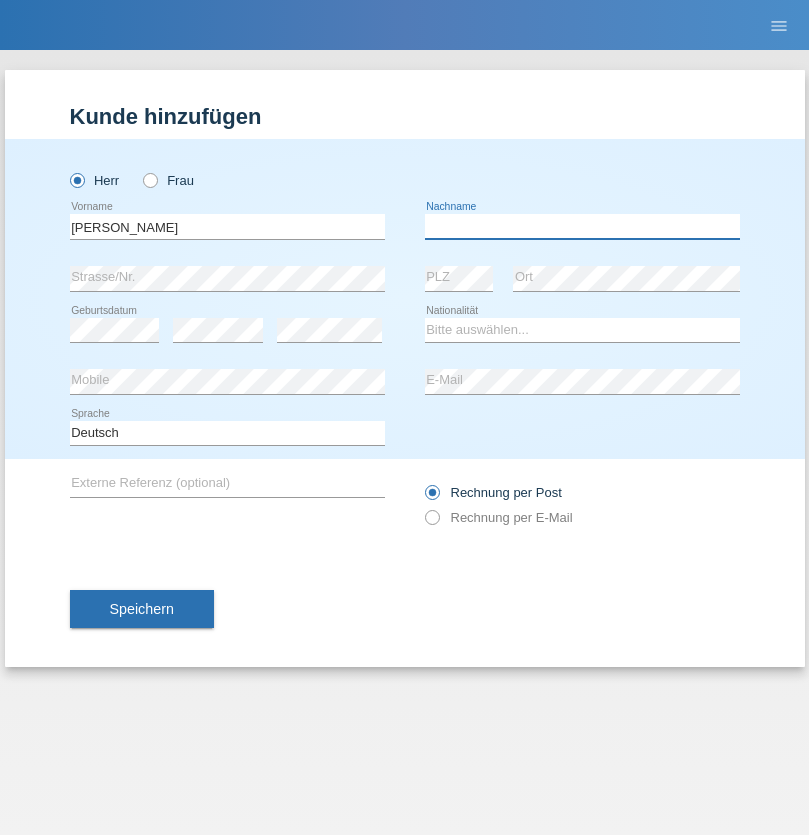 click at bounding box center [582, 226] 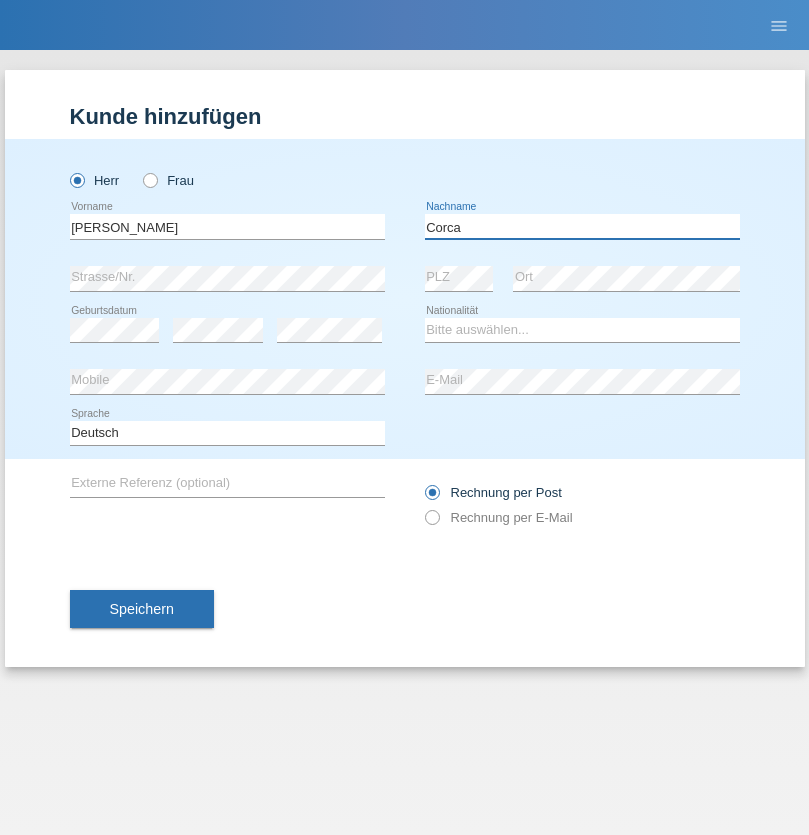 type on "Corca" 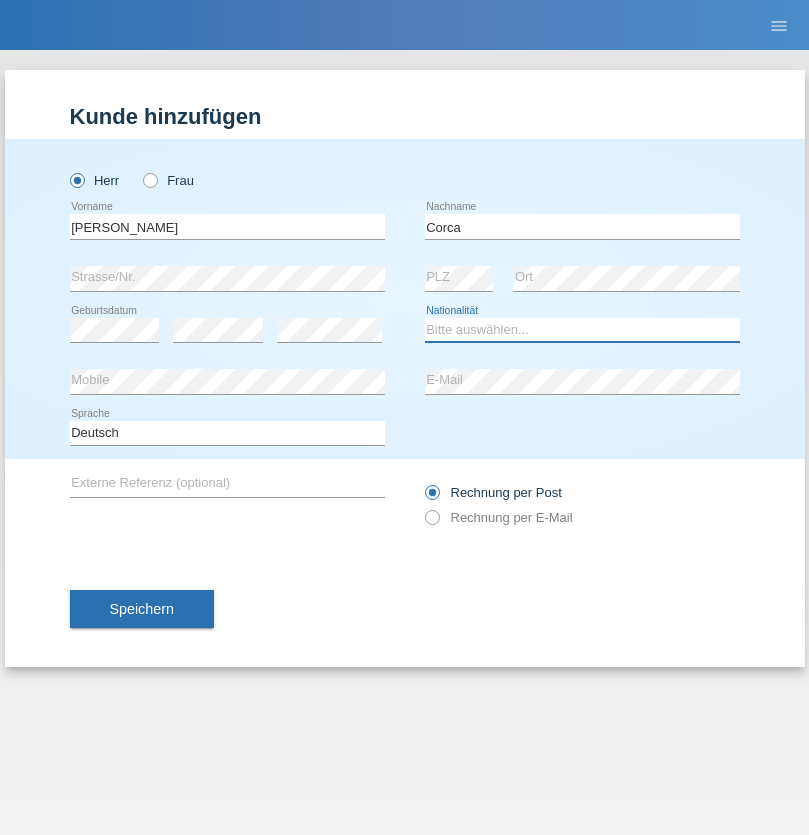 select on "CH" 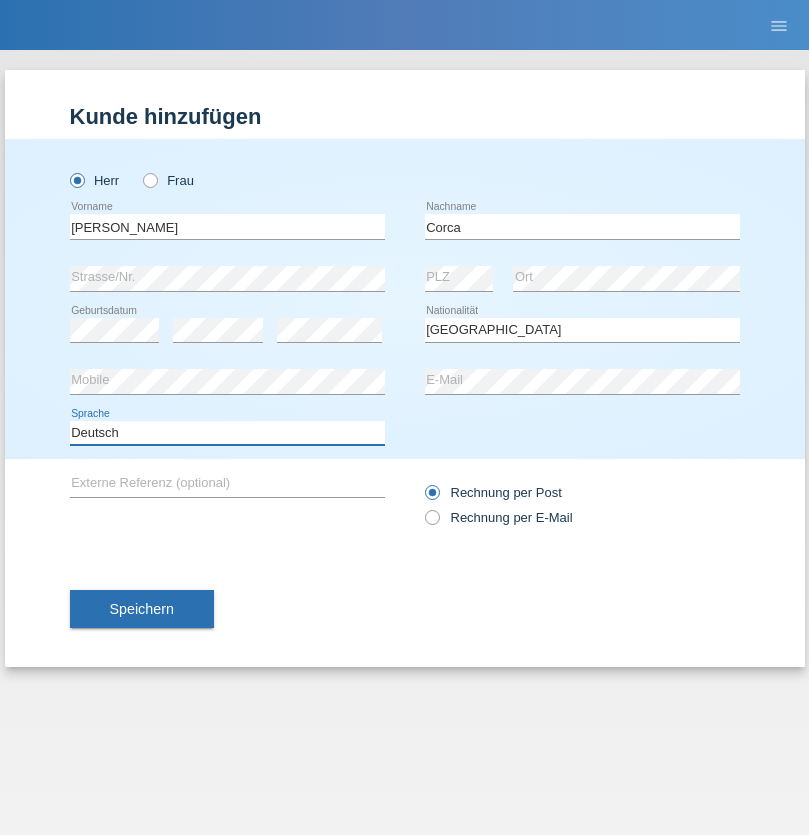 select on "en" 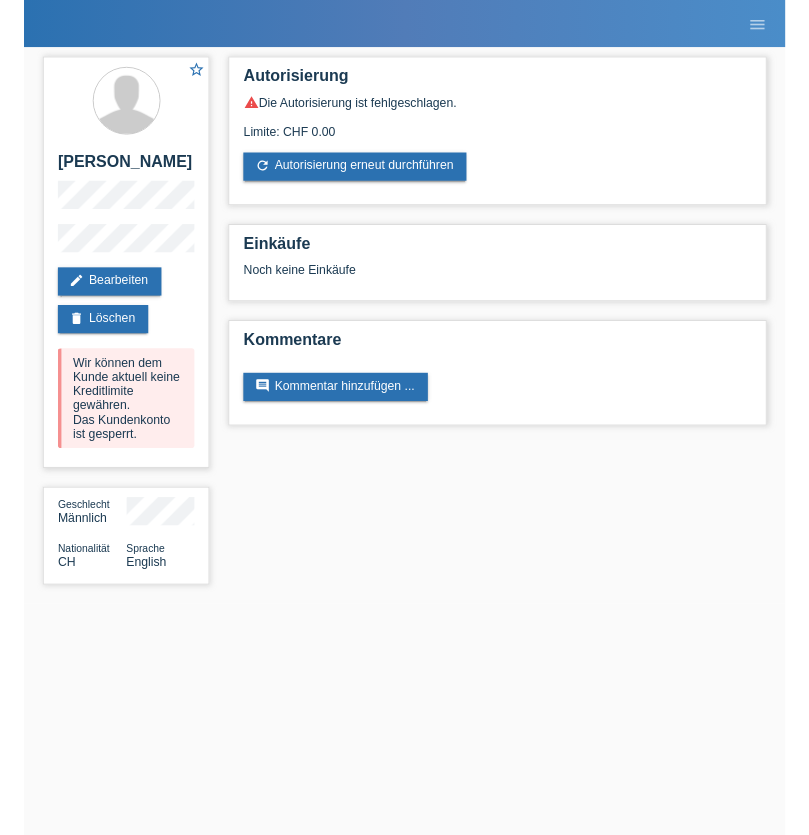 scroll, scrollTop: 0, scrollLeft: 0, axis: both 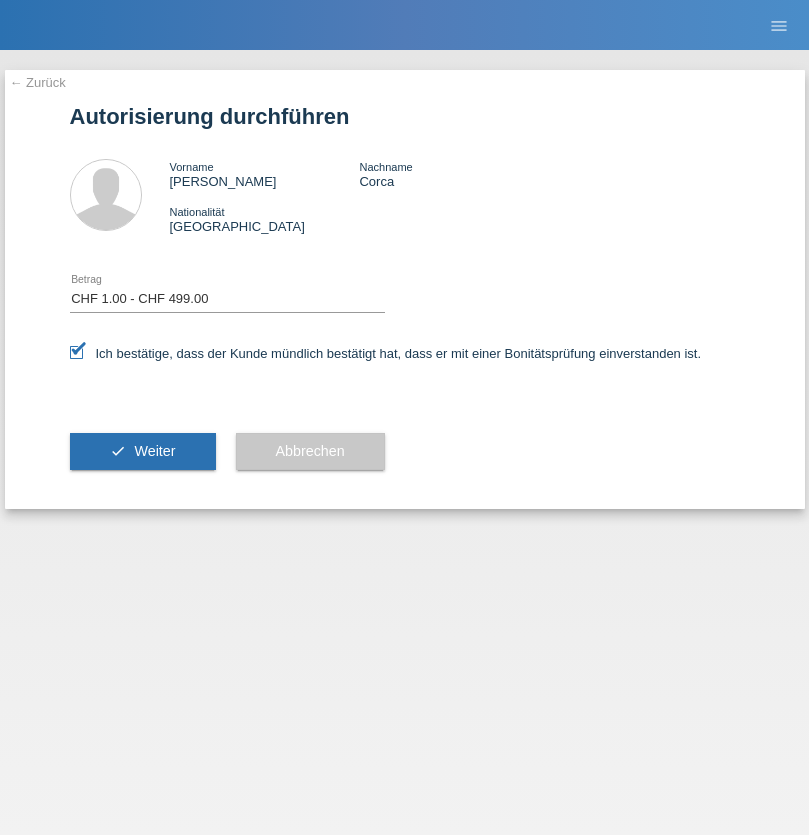 select on "1" 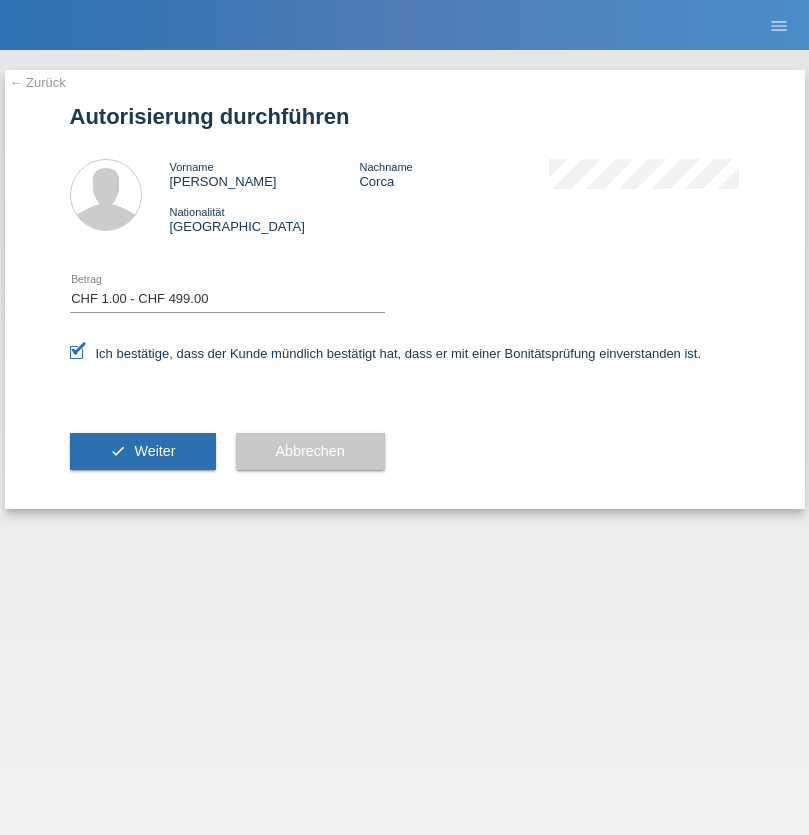 scroll, scrollTop: 0, scrollLeft: 0, axis: both 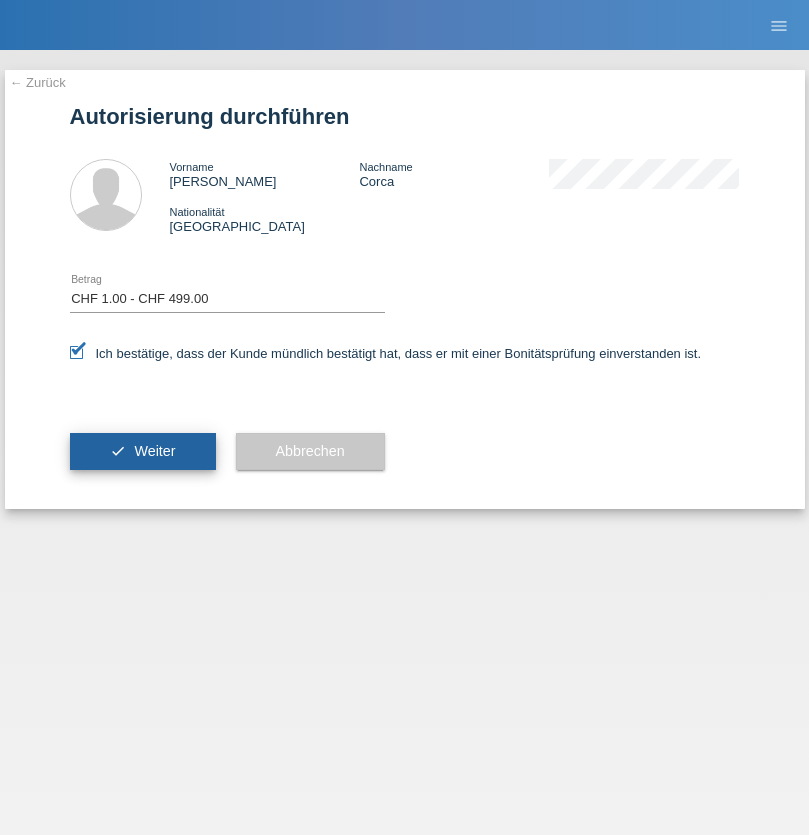 click on "Weiter" at bounding box center [154, 451] 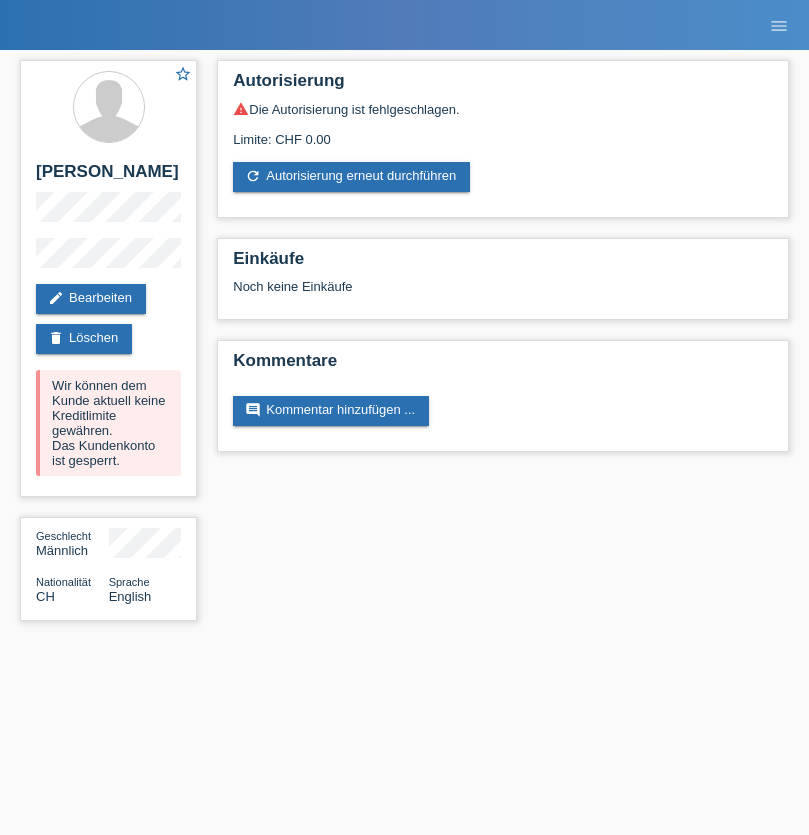 scroll, scrollTop: 0, scrollLeft: 0, axis: both 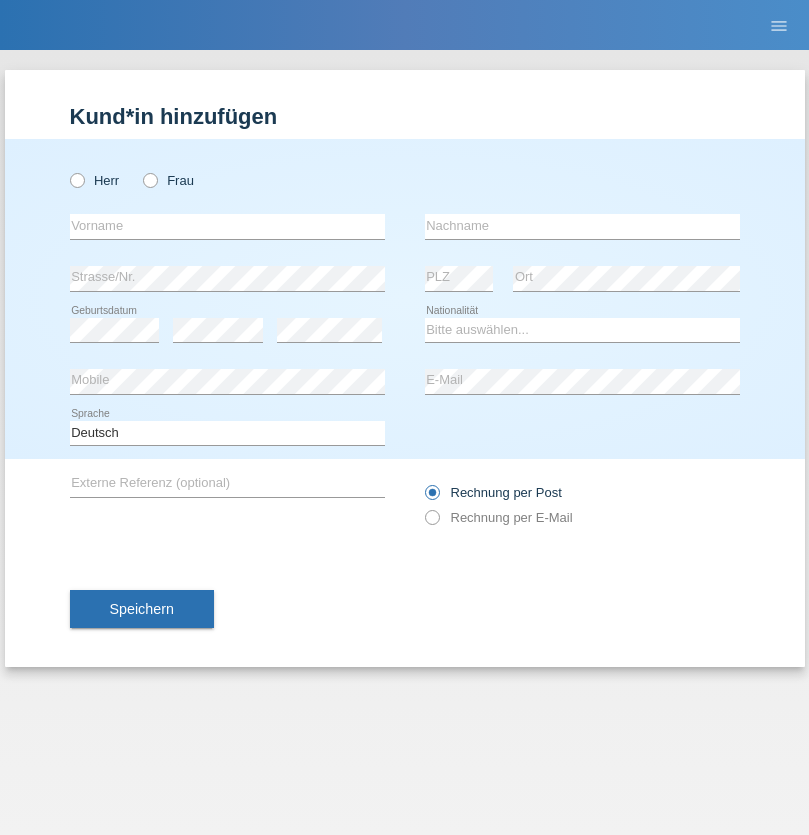radio on "true" 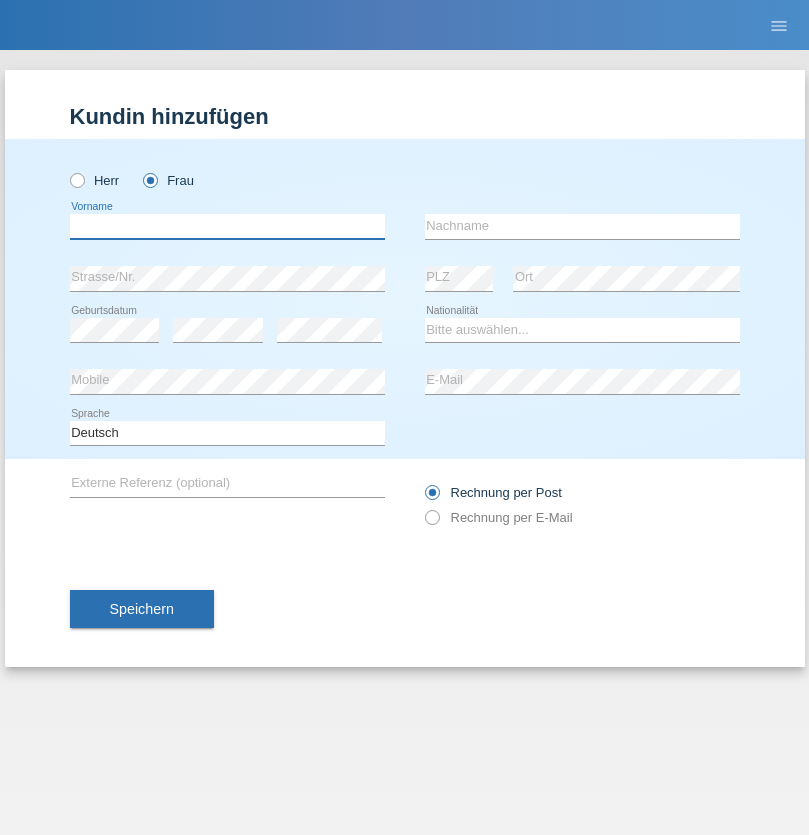 click at bounding box center [227, 226] 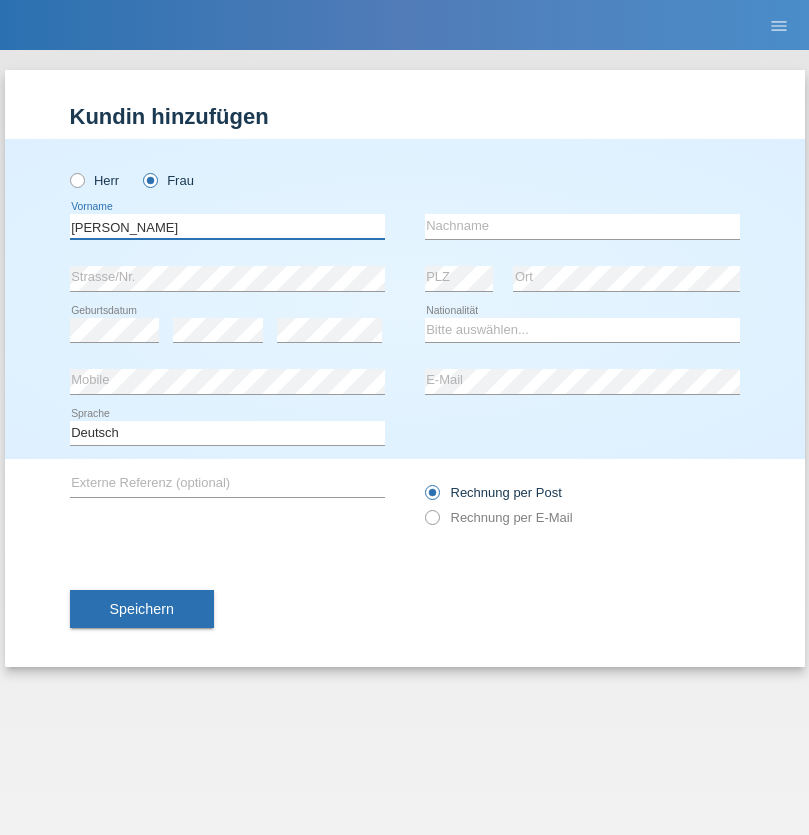 type on "[PERSON_NAME]" 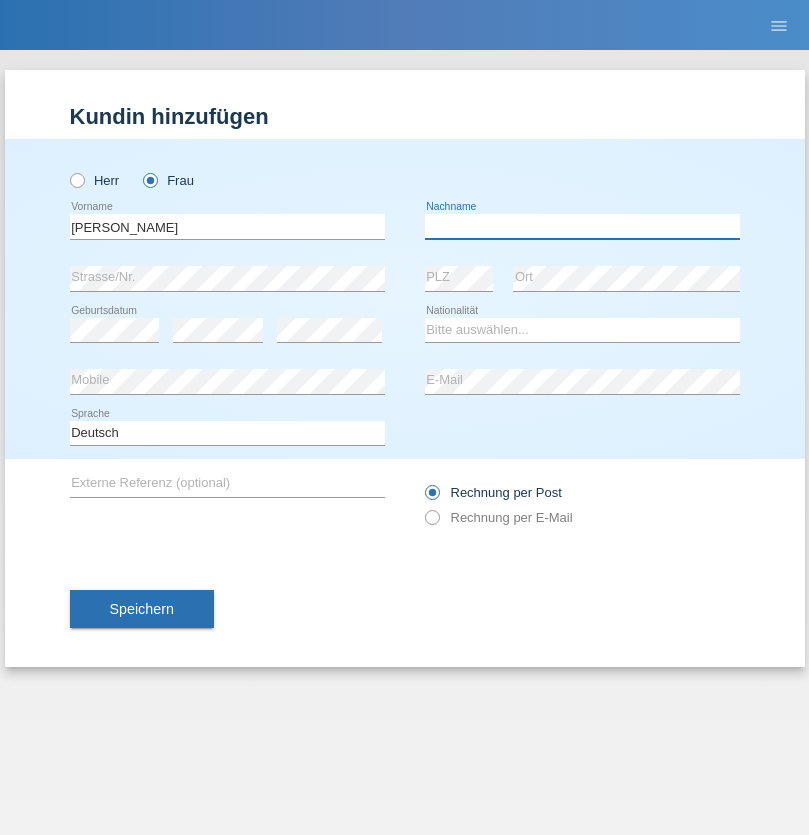 click at bounding box center (582, 226) 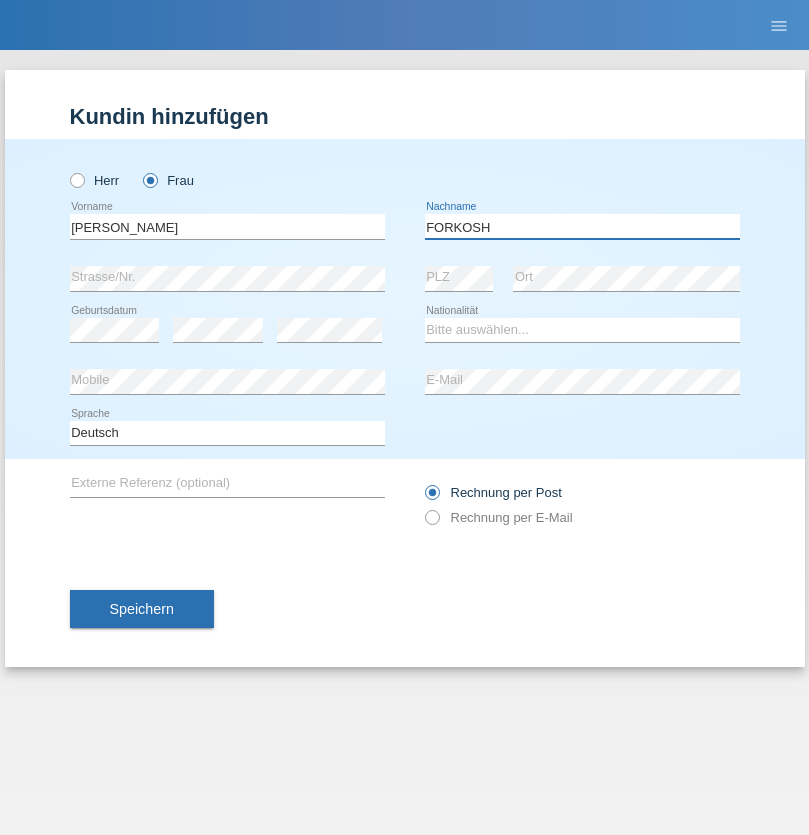 type on "FORKOSH" 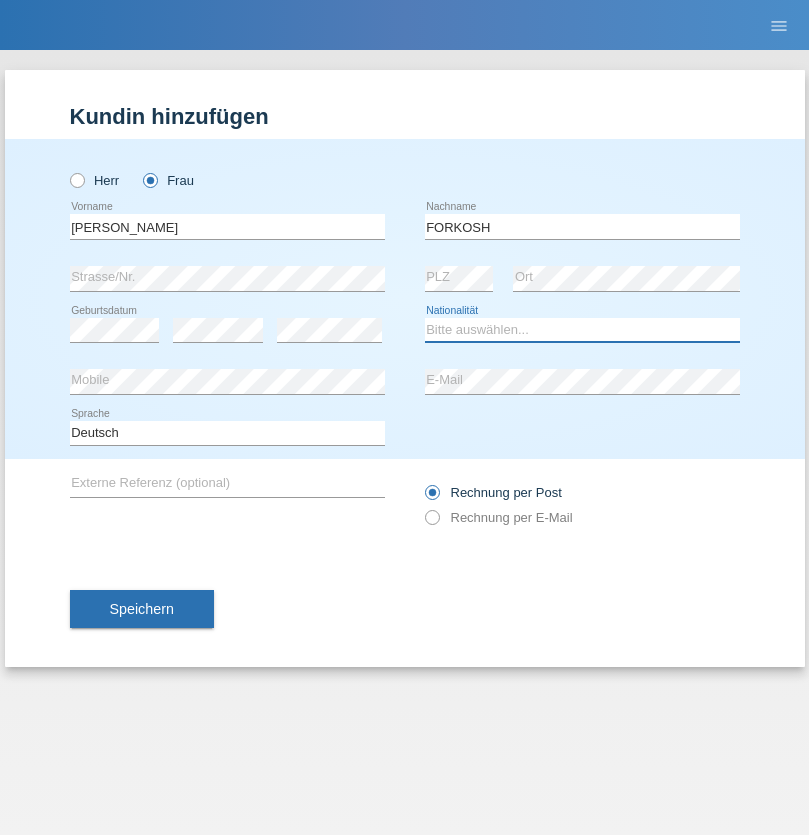 select on "UA" 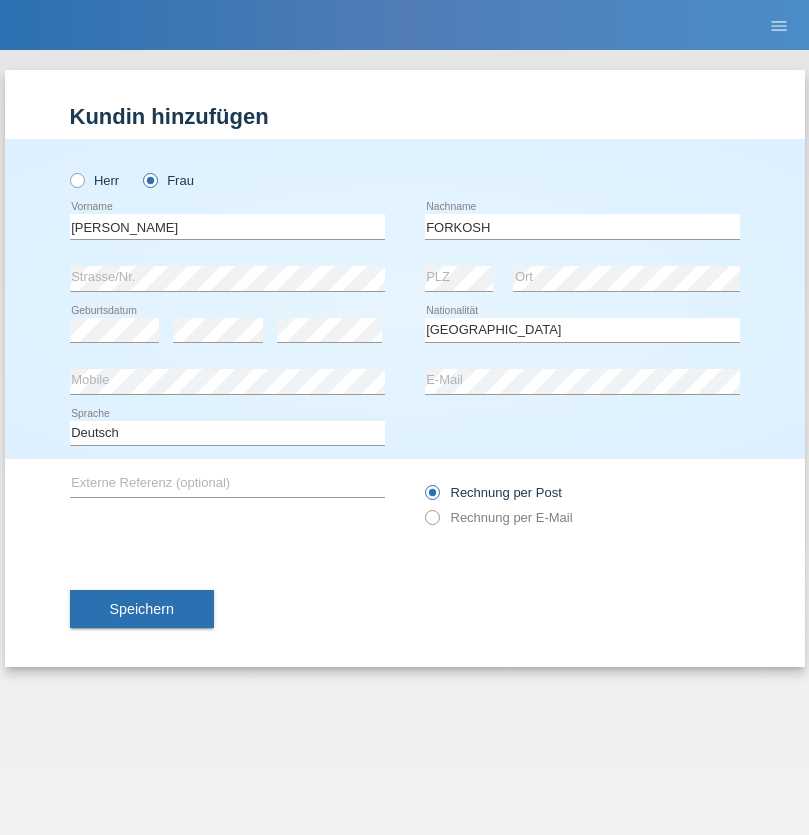 select on "C" 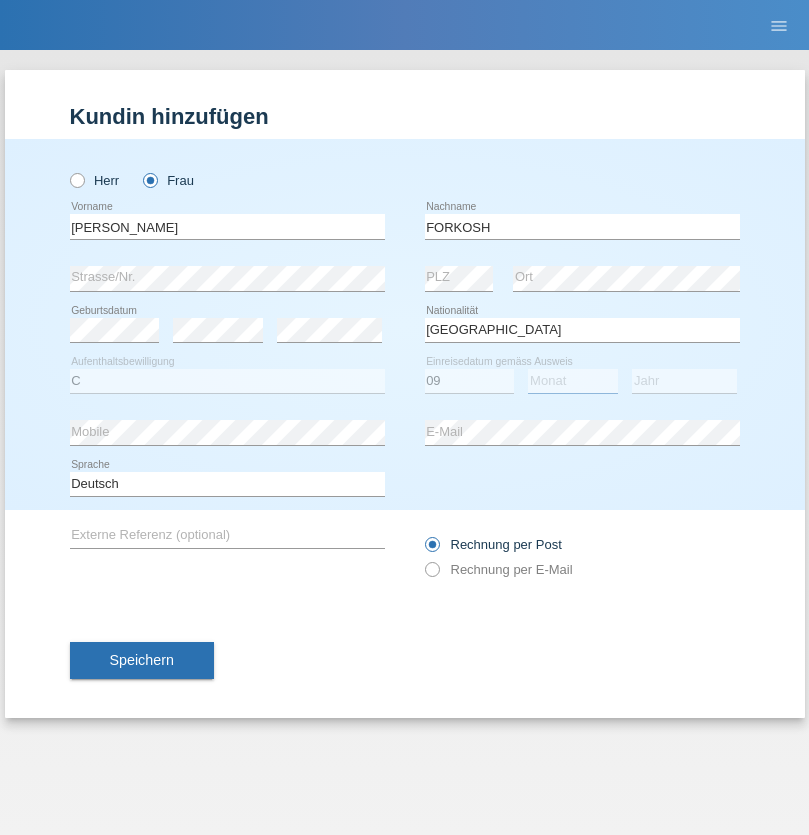 select on "06" 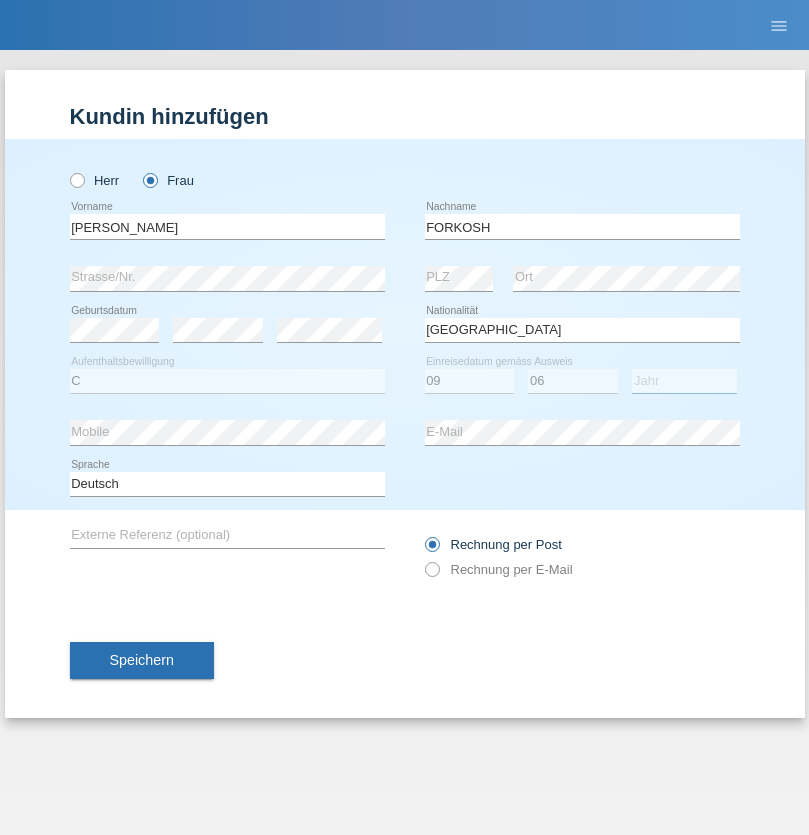 select on "2021" 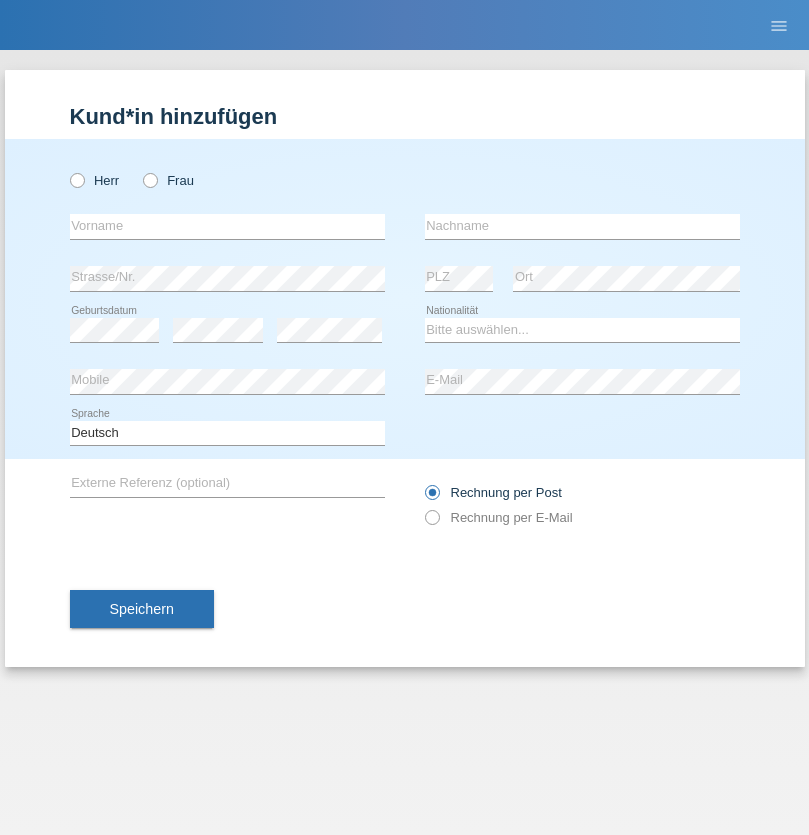 scroll, scrollTop: 0, scrollLeft: 0, axis: both 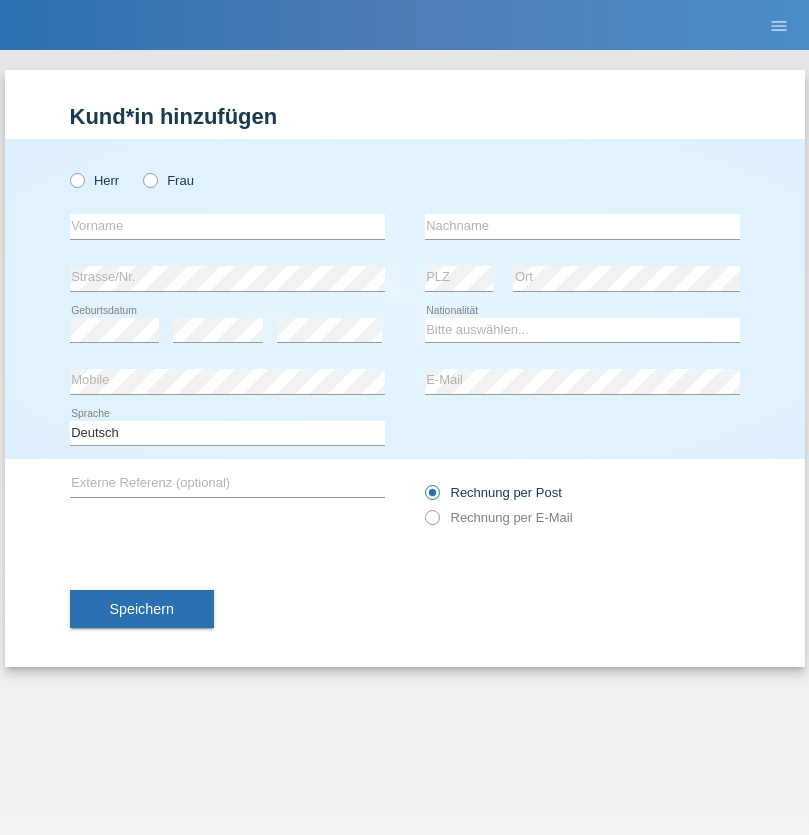 radio on "true" 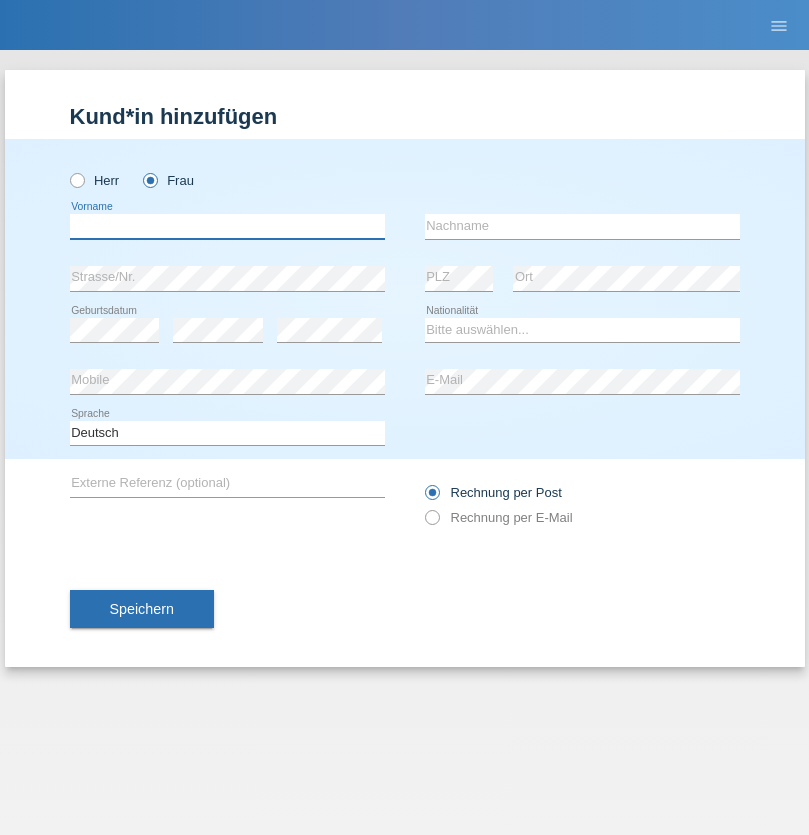 click at bounding box center [227, 226] 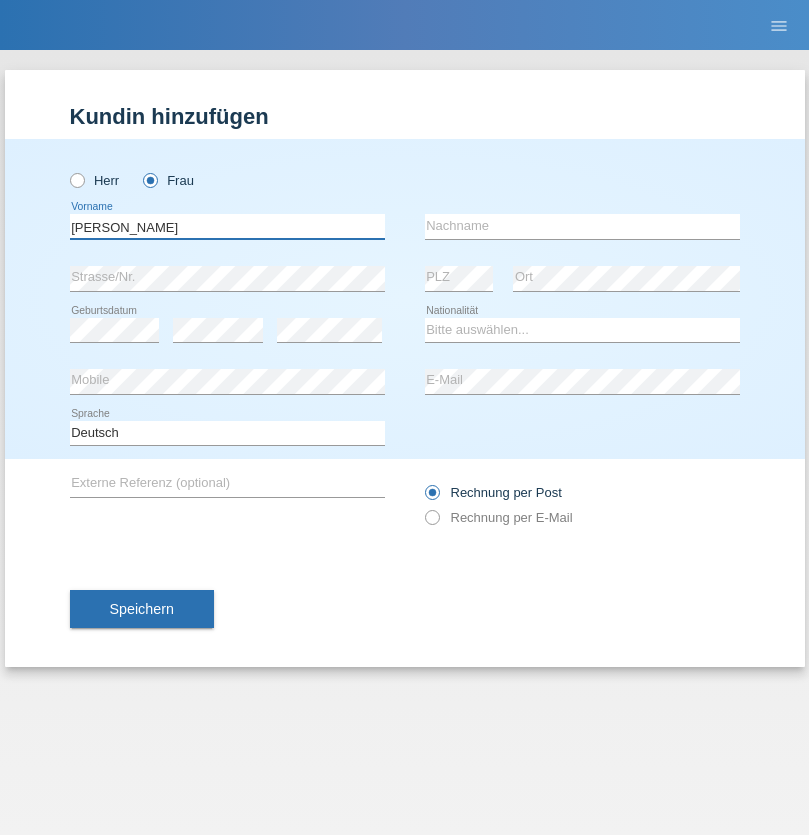 type on "[PERSON_NAME]" 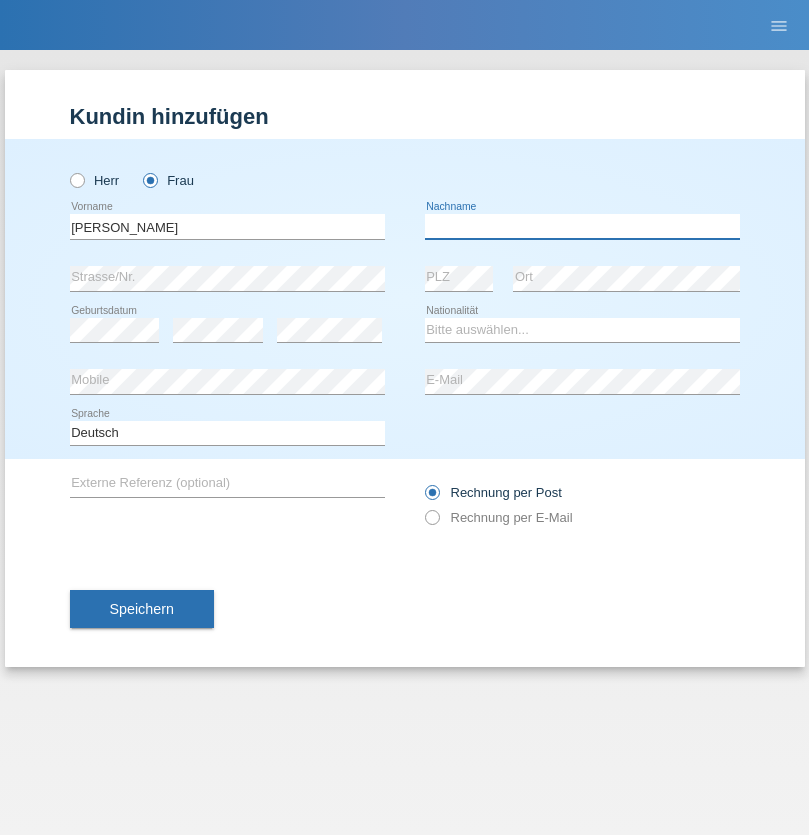click at bounding box center (582, 226) 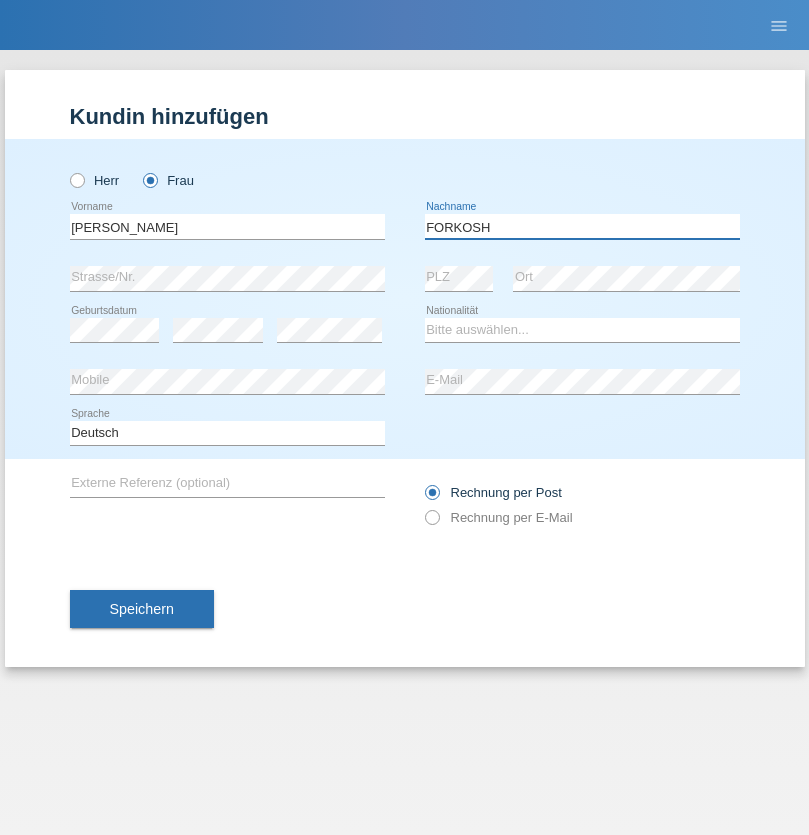 type on "FORKOSH" 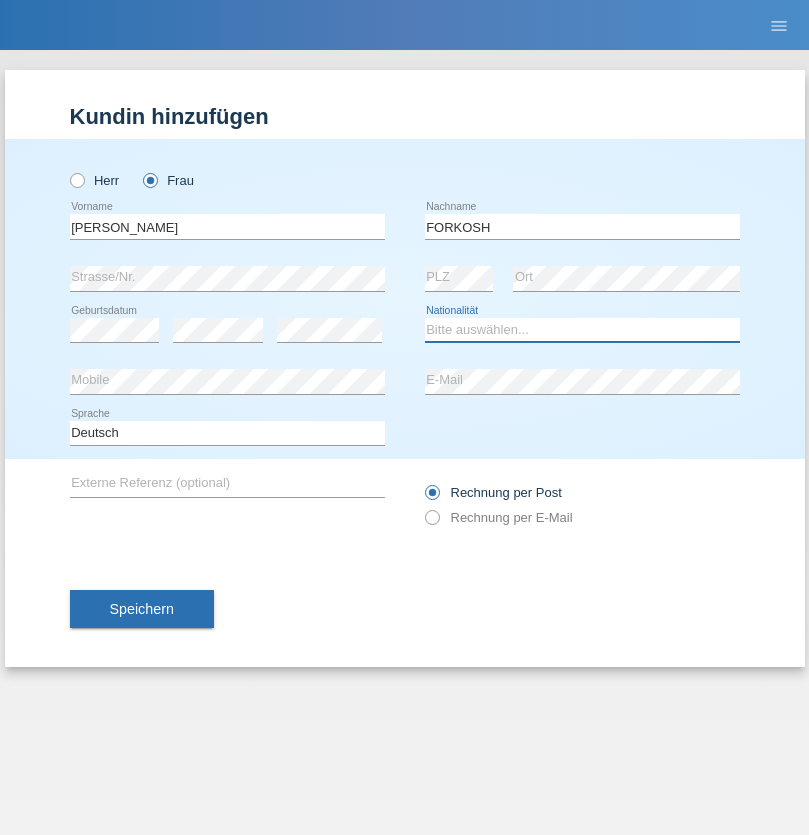 select on "UA" 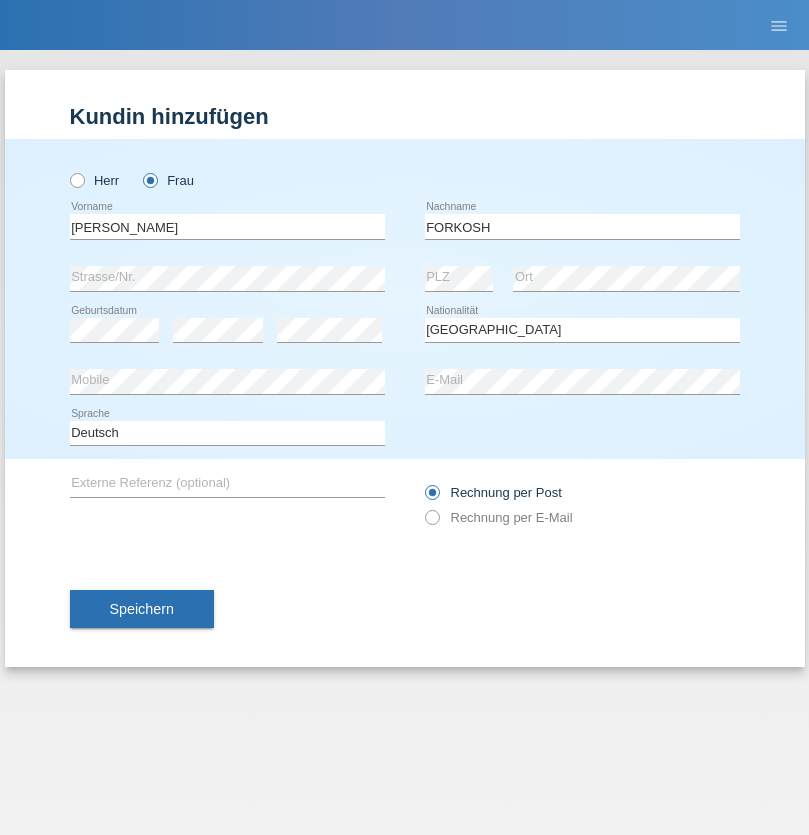 select on "C" 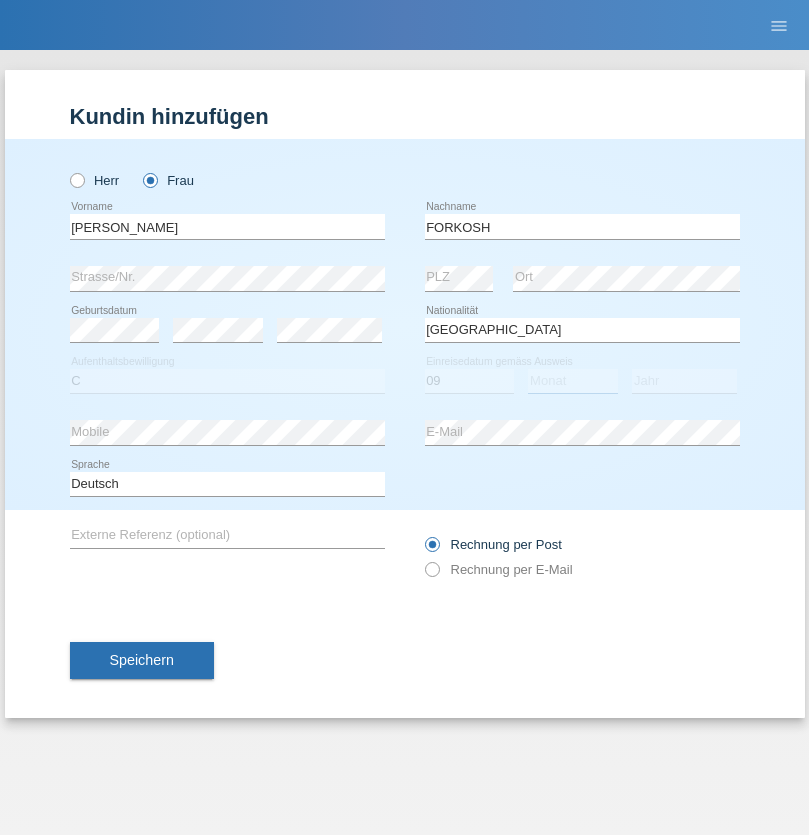 select on "06" 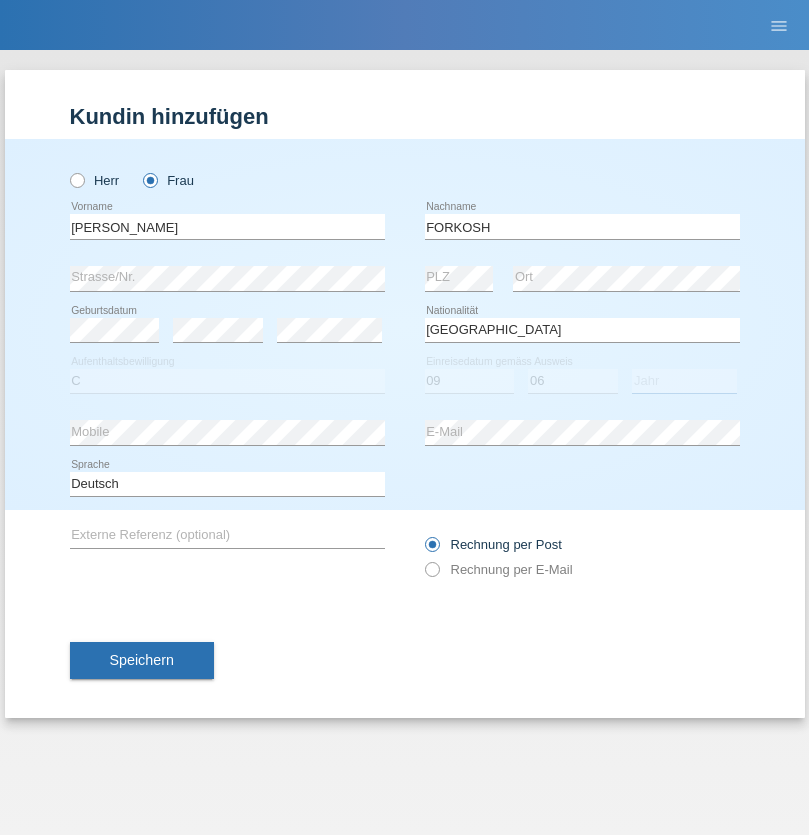select on "2021" 